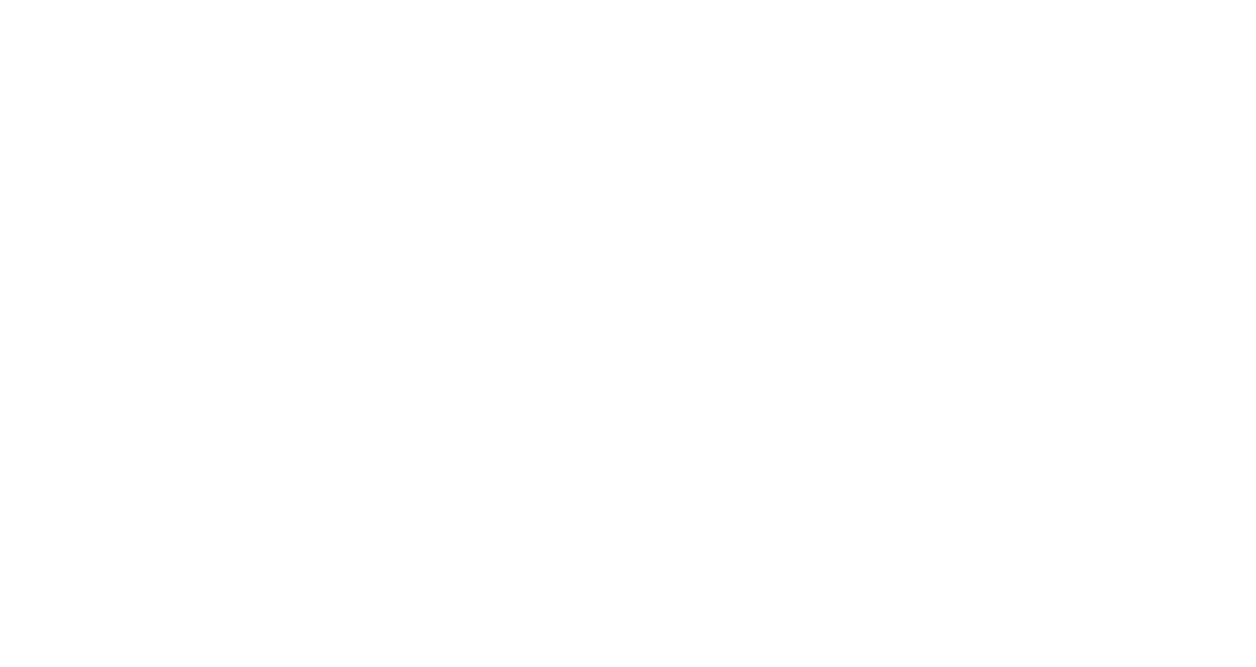 scroll, scrollTop: 0, scrollLeft: 0, axis: both 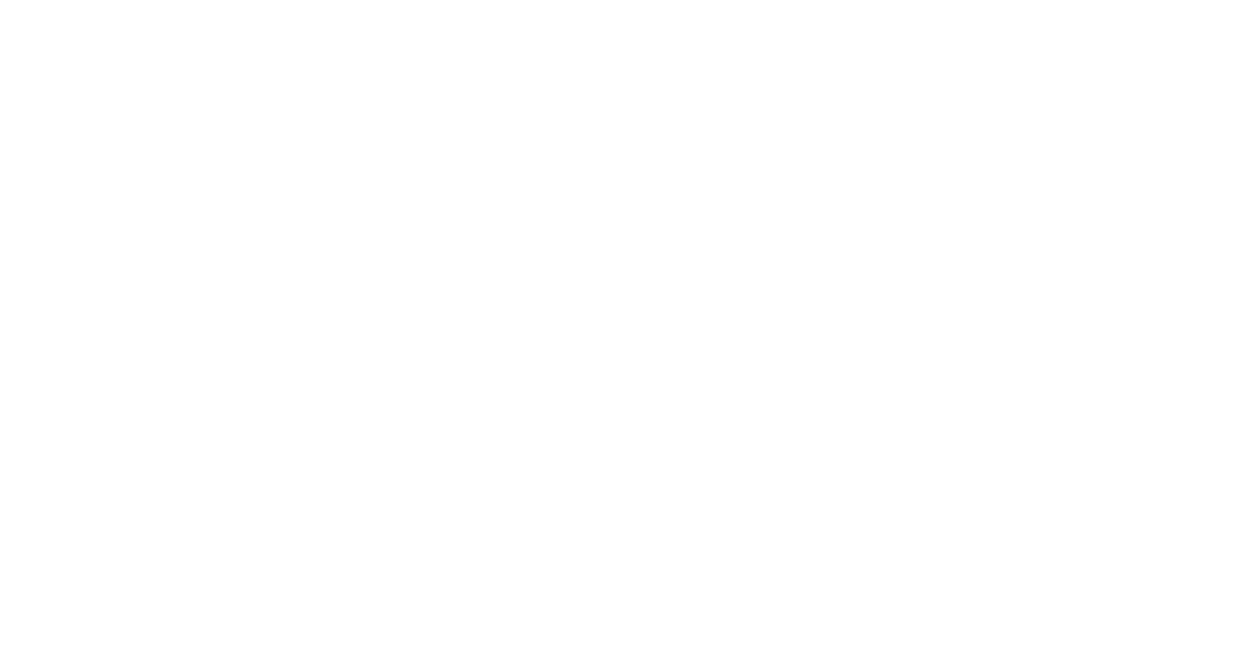 click at bounding box center [620, 0] 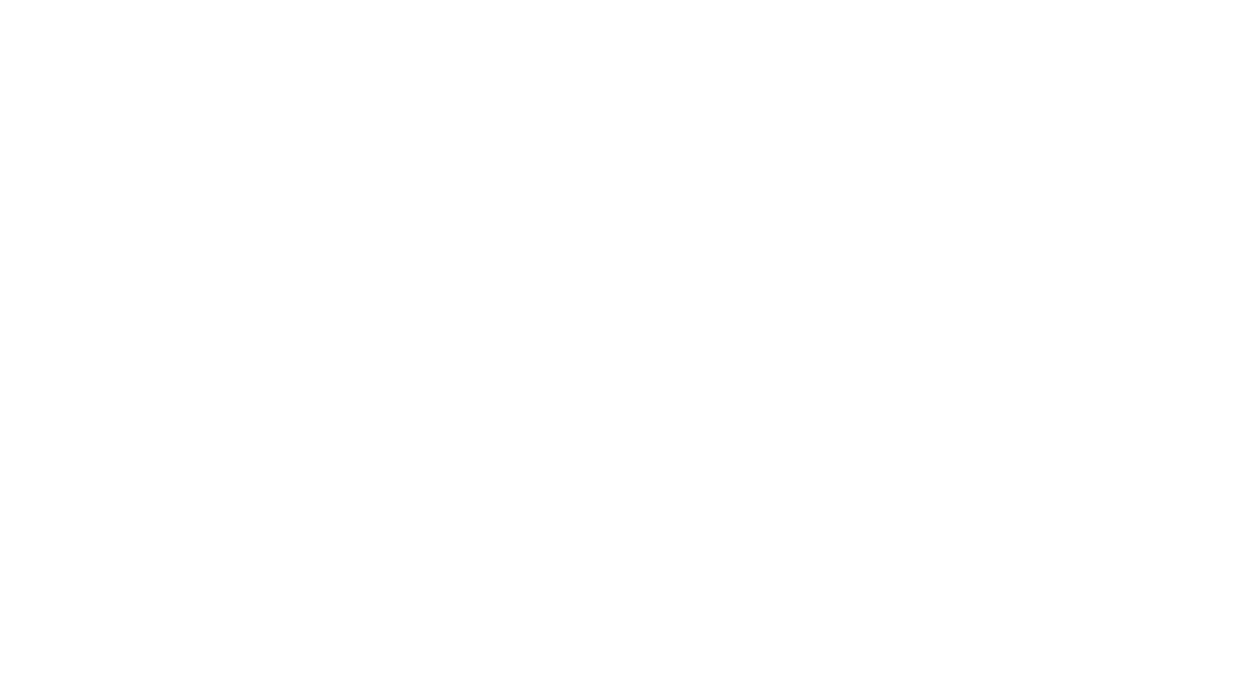 scroll, scrollTop: 0, scrollLeft: 0, axis: both 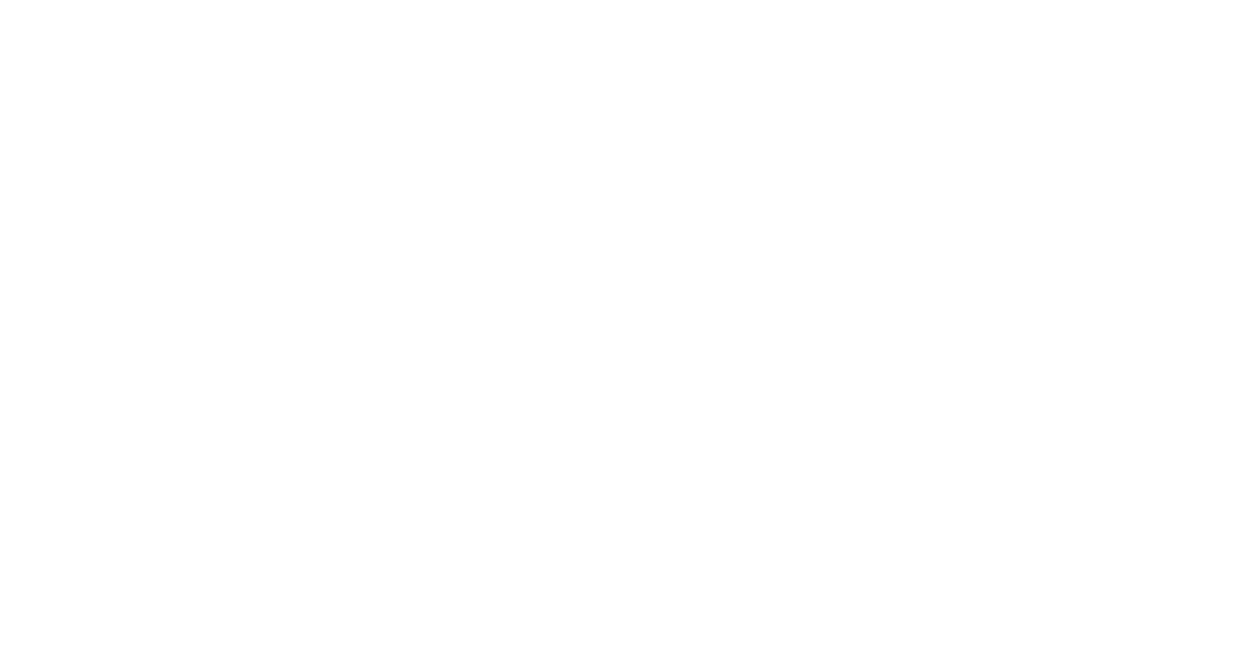click at bounding box center [620, 0] 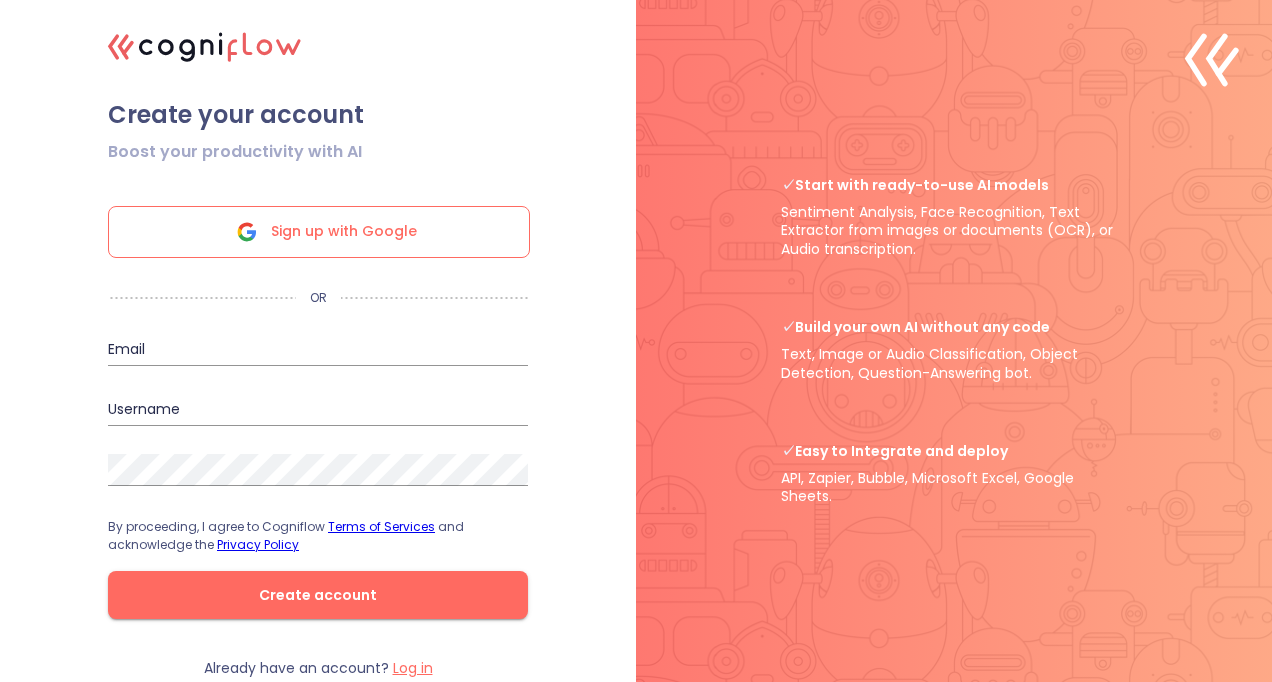 click on "Sign up with Google" at bounding box center [319, 232] 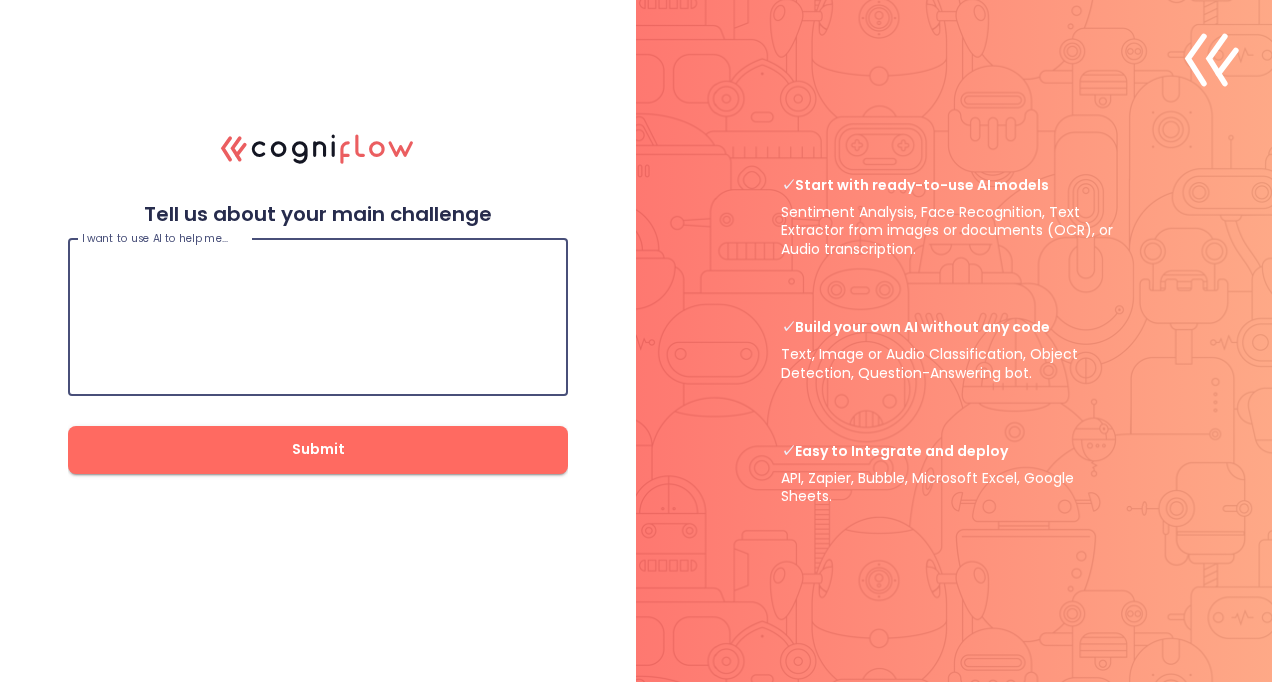 click at bounding box center [318, 317] 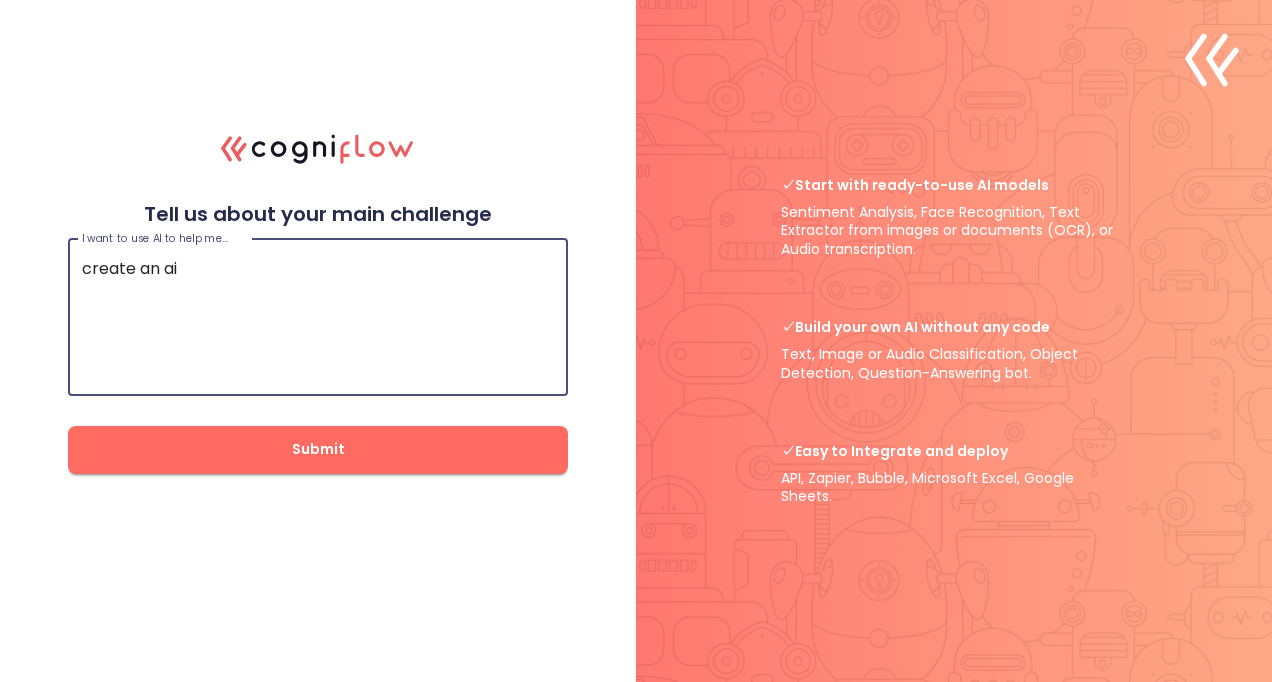 type on "create an ai" 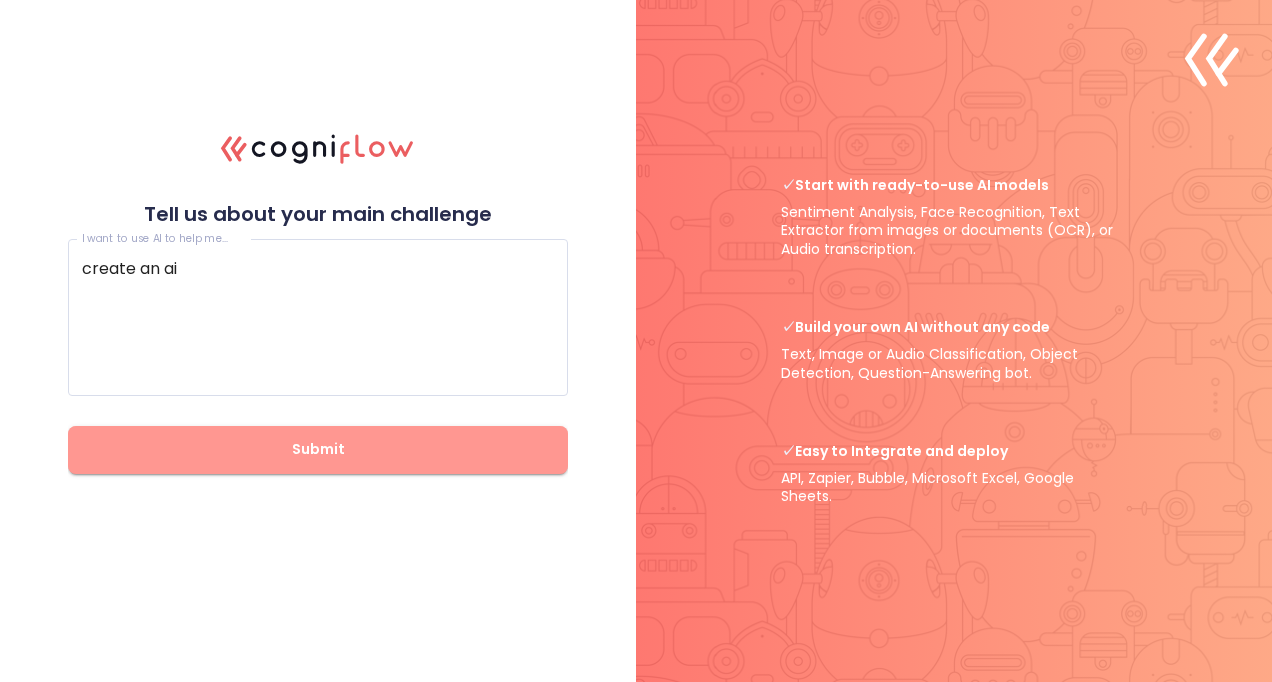 click on "Submit" at bounding box center [318, 449] 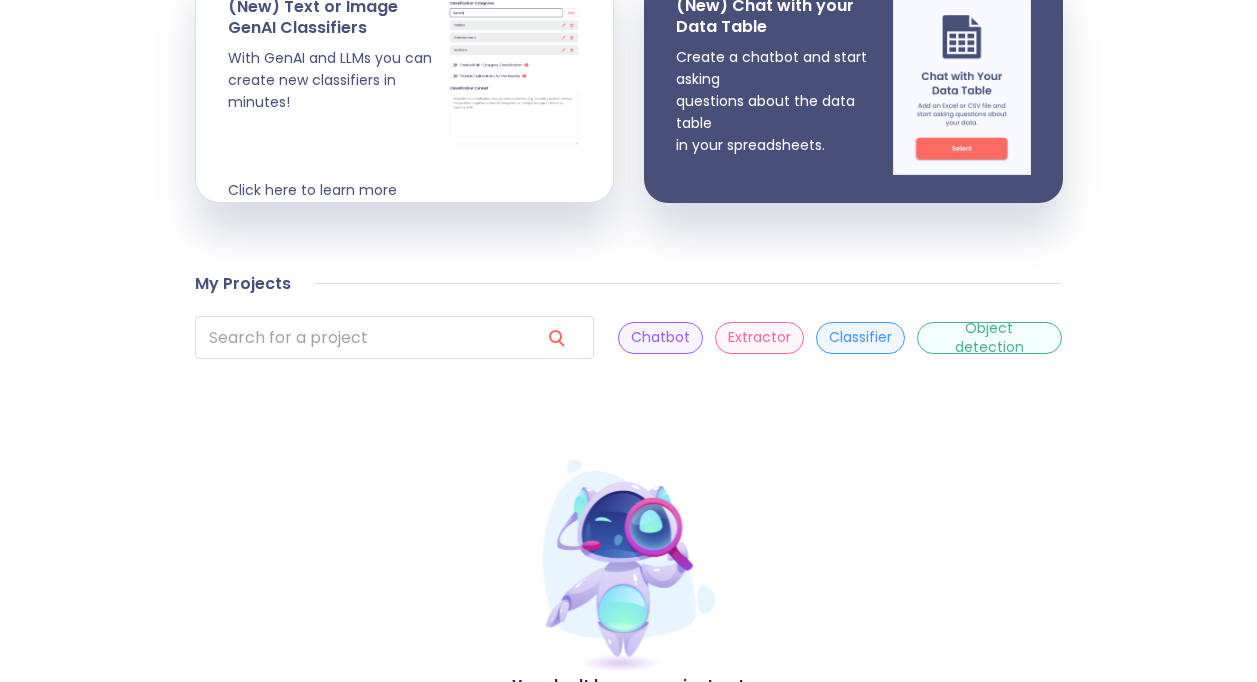 scroll, scrollTop: 480, scrollLeft: 0, axis: vertical 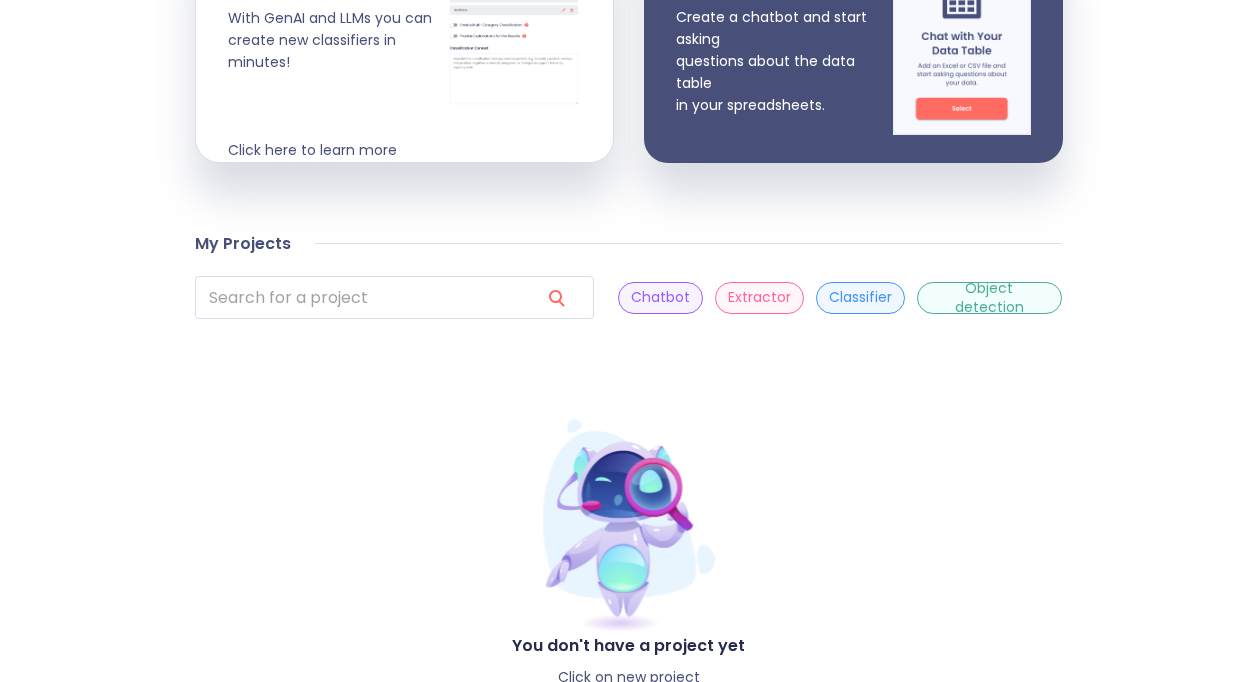 click on "Chatbot" at bounding box center [660, 298] 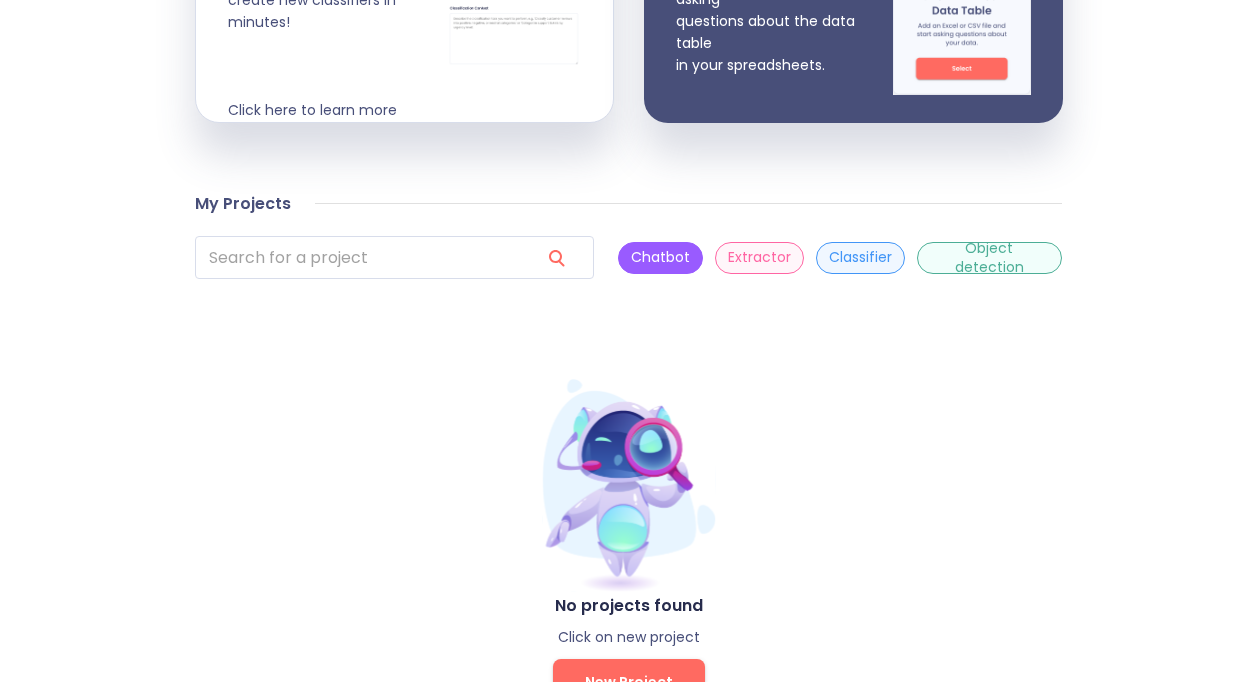 scroll, scrollTop: 595, scrollLeft: 0, axis: vertical 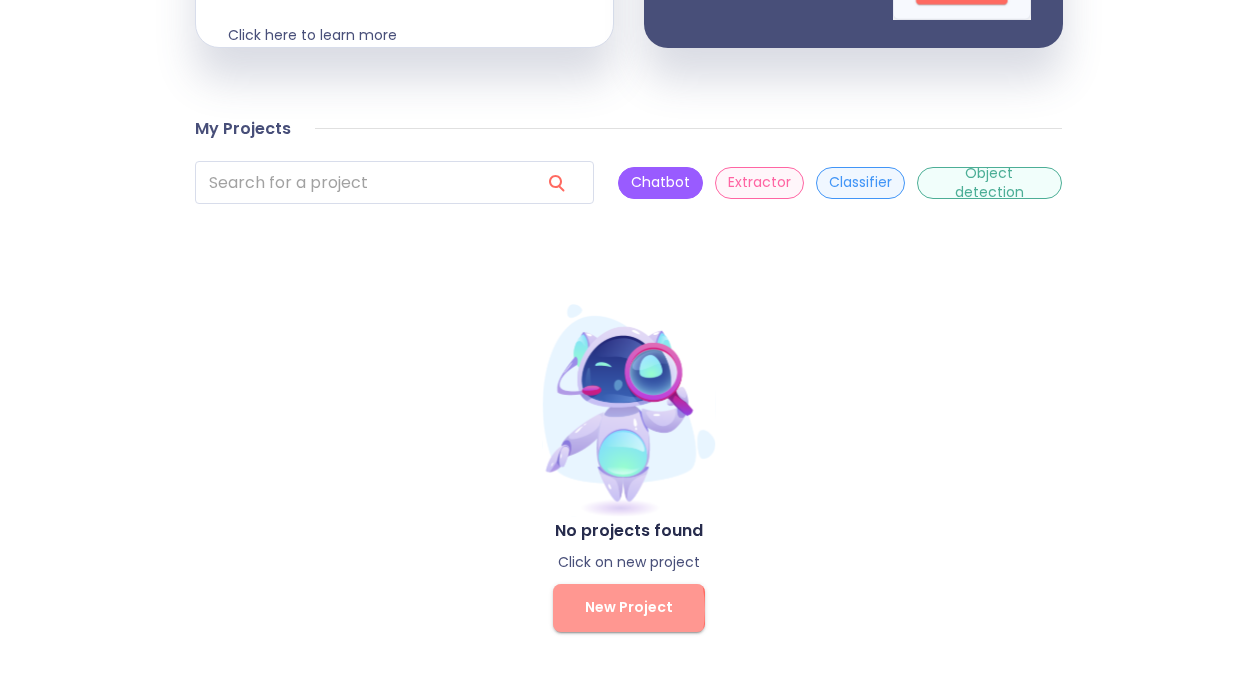 click on "New Project" at bounding box center [629, 607] 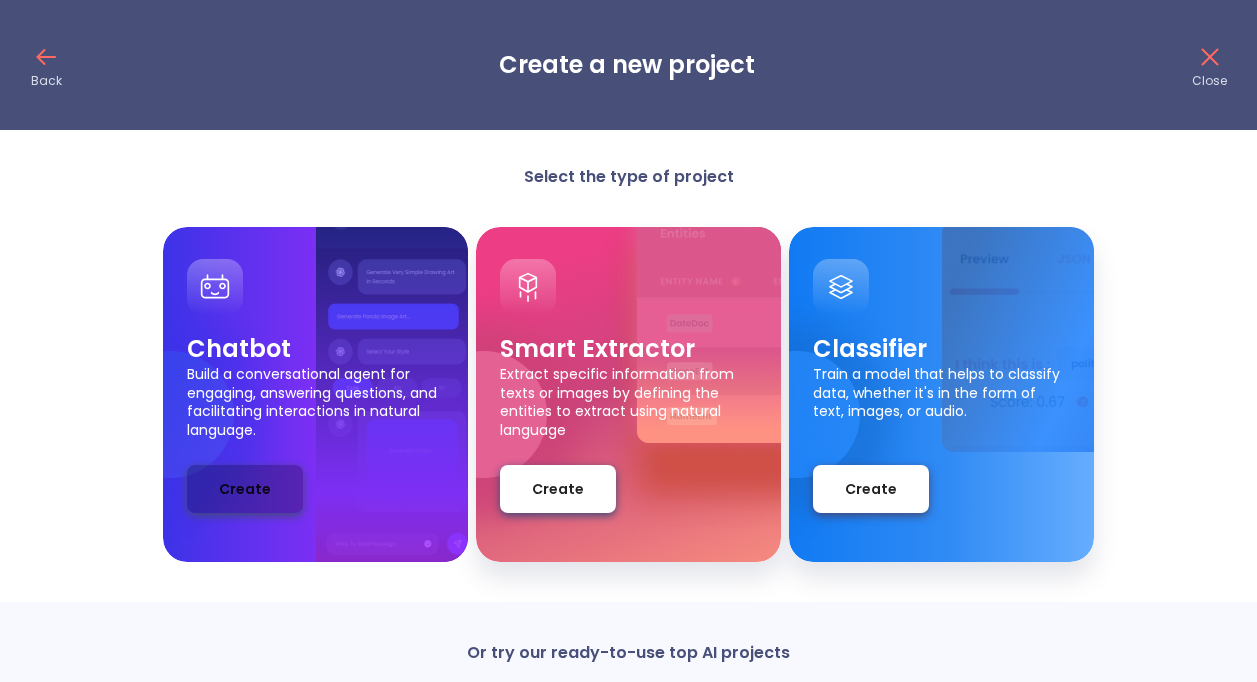 click on "Create" at bounding box center [245, 489] 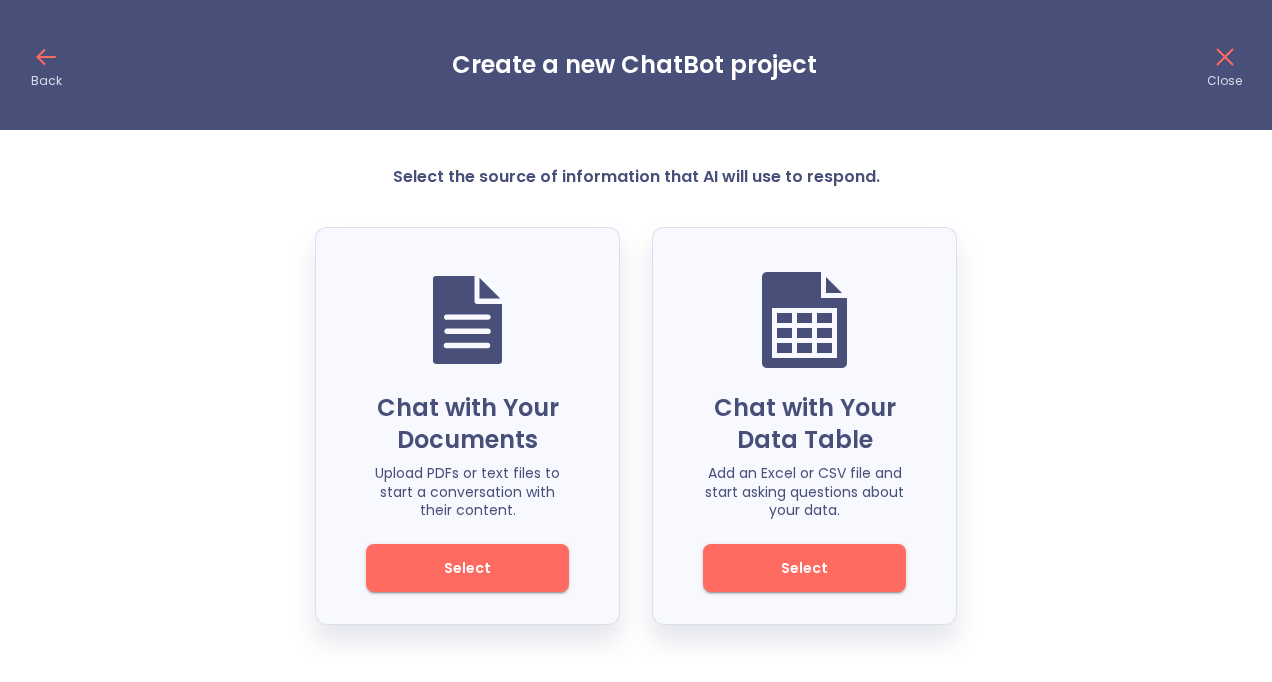 click 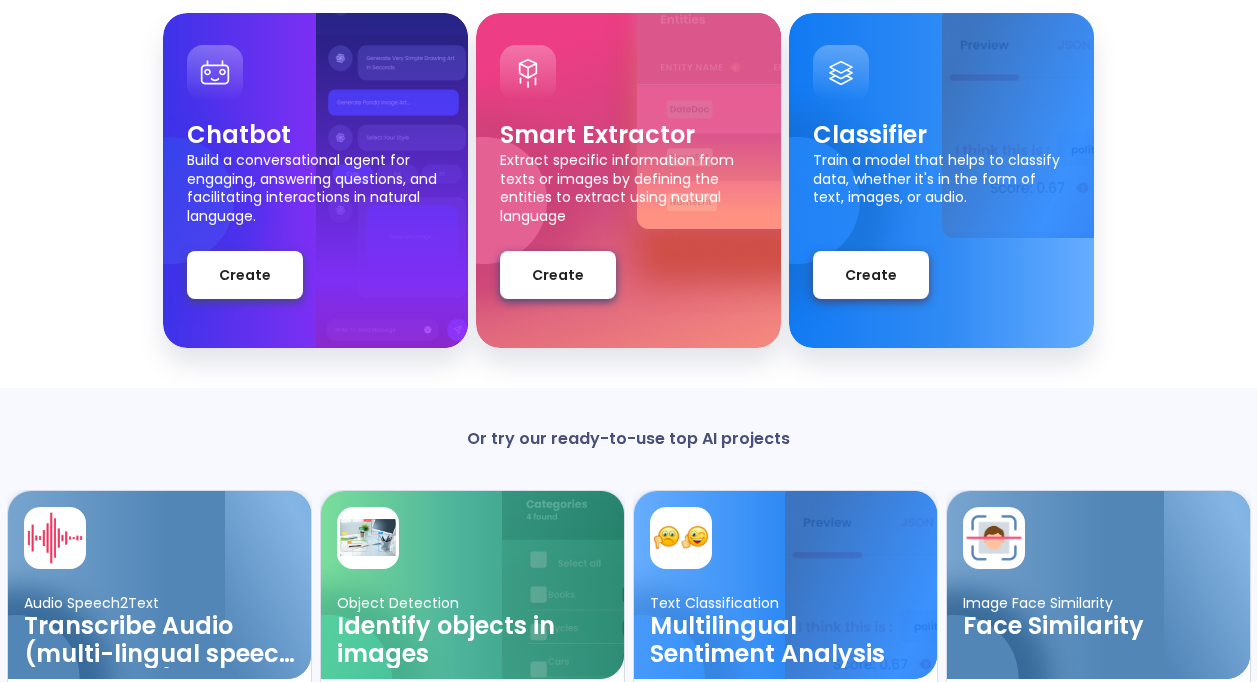 scroll, scrollTop: 405, scrollLeft: 0, axis: vertical 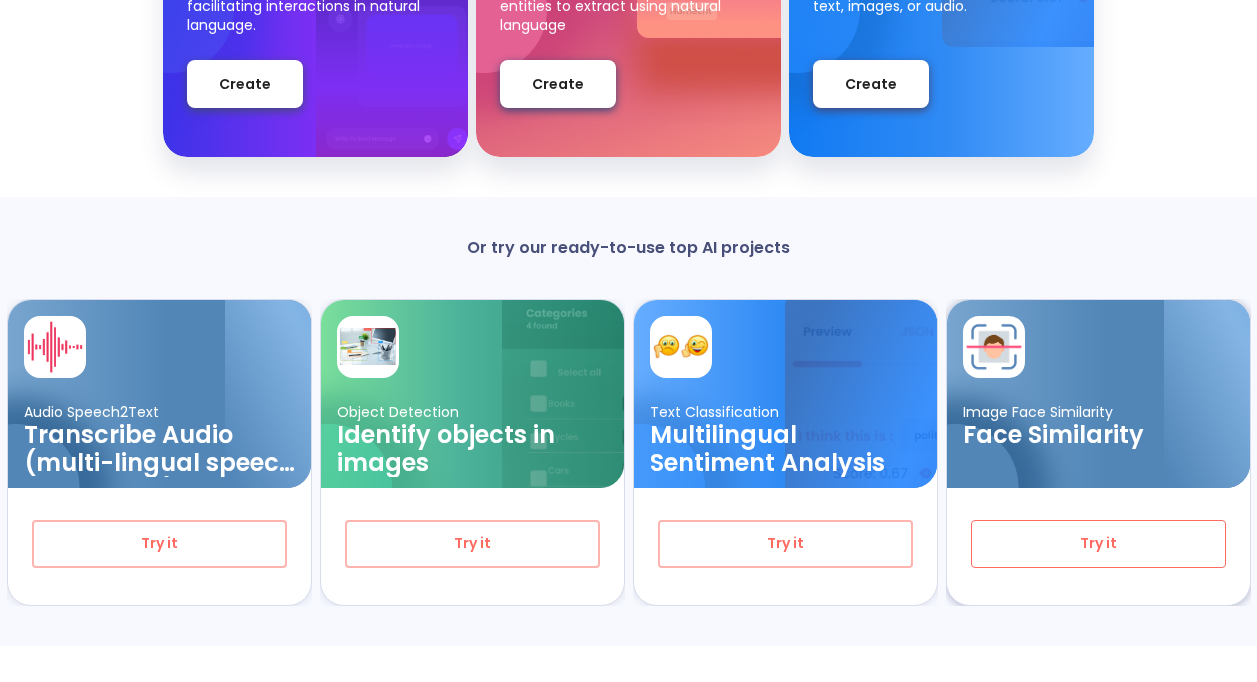 click on "Try it" at bounding box center (1098, 543) 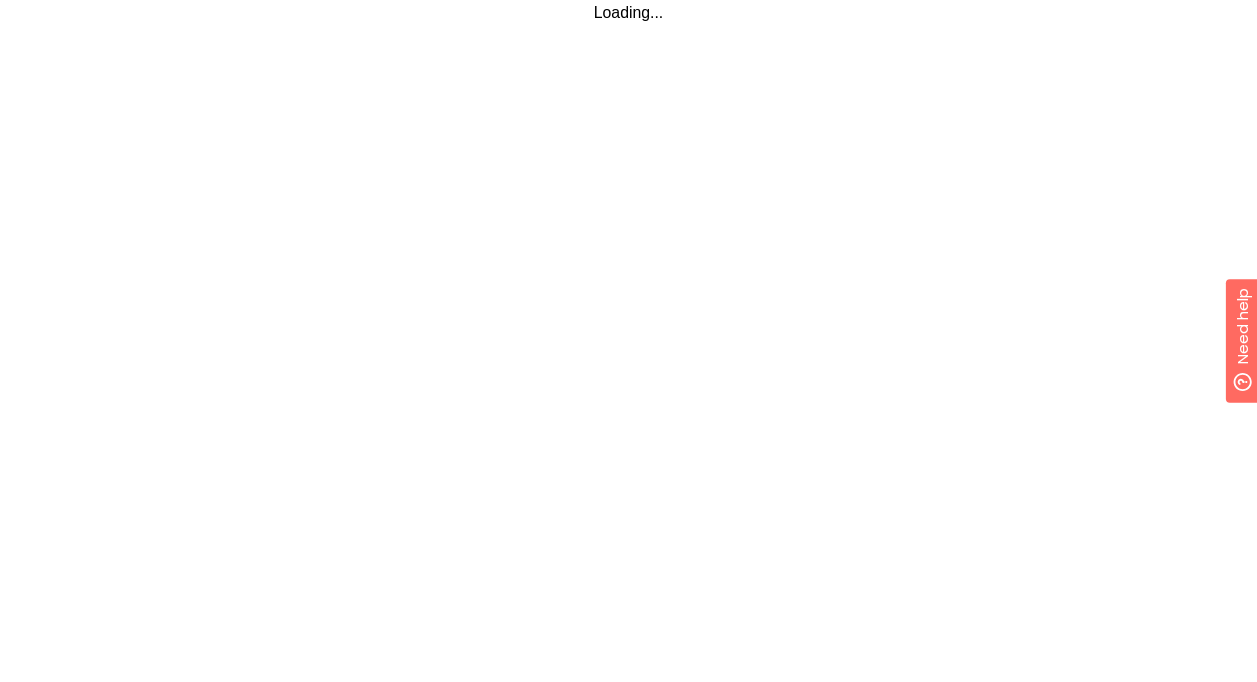 scroll, scrollTop: 0, scrollLeft: 0, axis: both 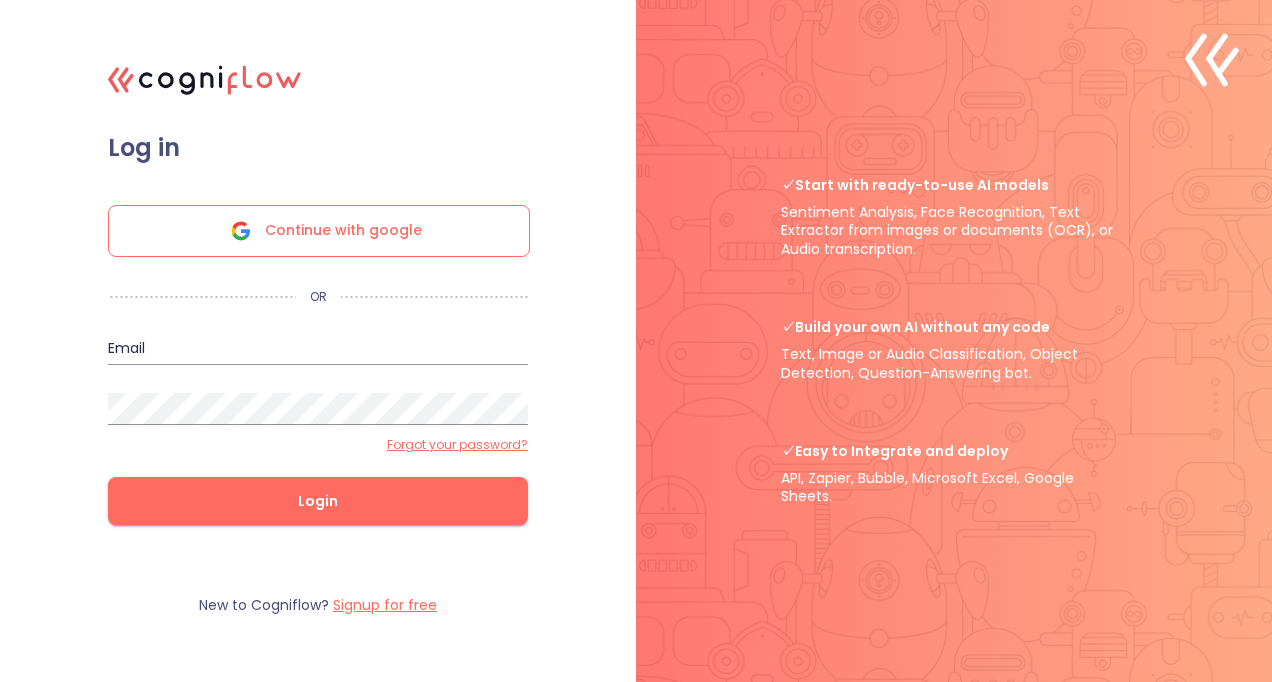 click on "Continue with google" at bounding box center (343, 231) 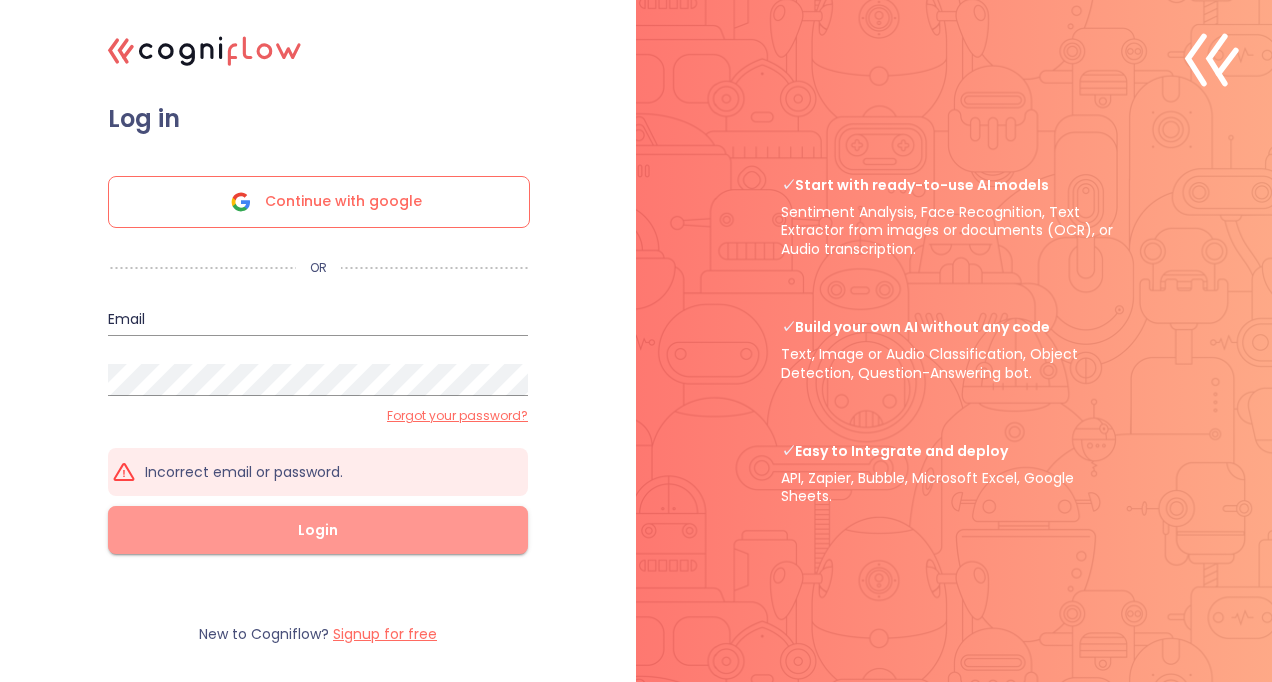 click on "Login" at bounding box center (318, 530) 